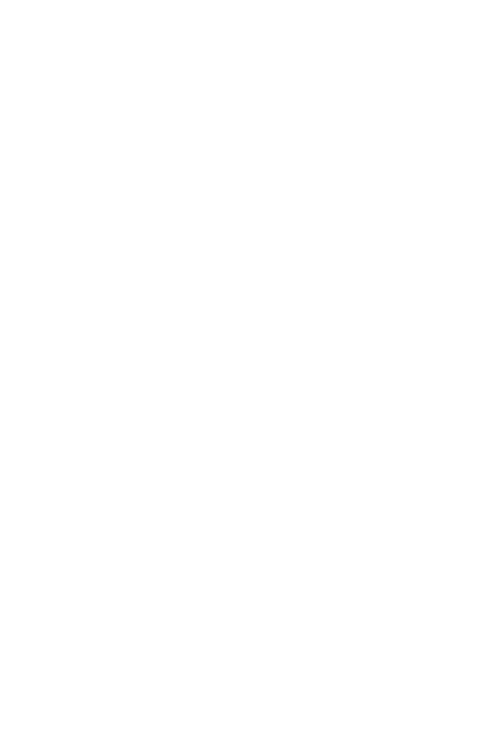scroll, scrollTop: 0, scrollLeft: 0, axis: both 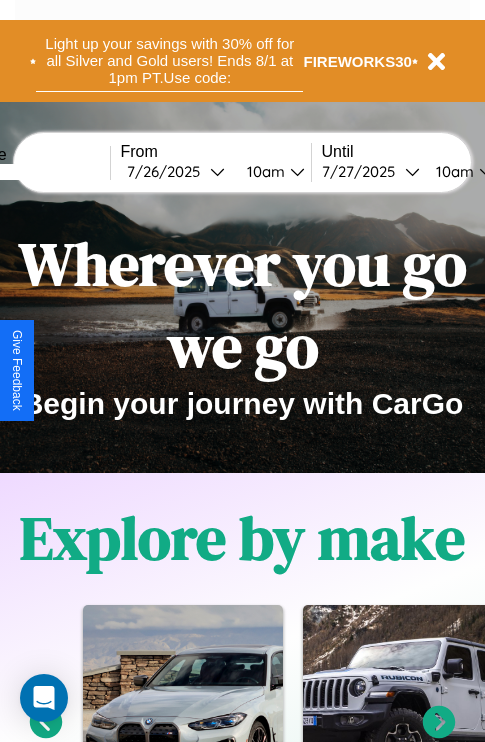 click on "Light up your savings with 30% off for all Silver and Gold users! Ends 8/1 at 1pm PT.  Use code:" at bounding box center (169, 61) 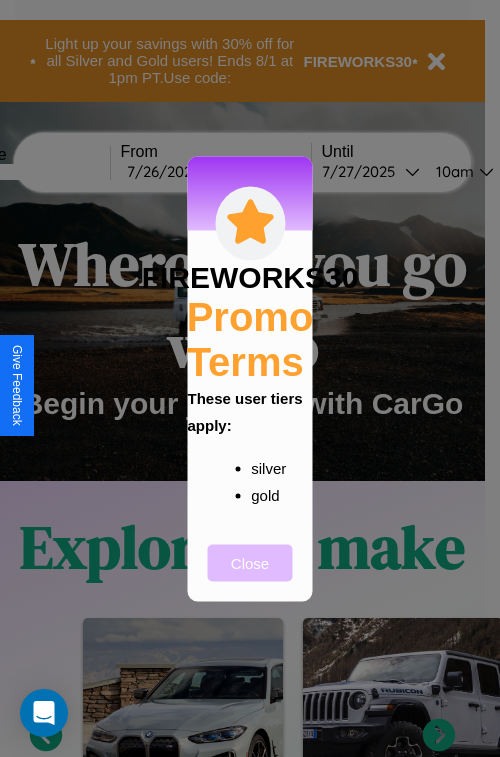 click on "Close" at bounding box center (250, 562) 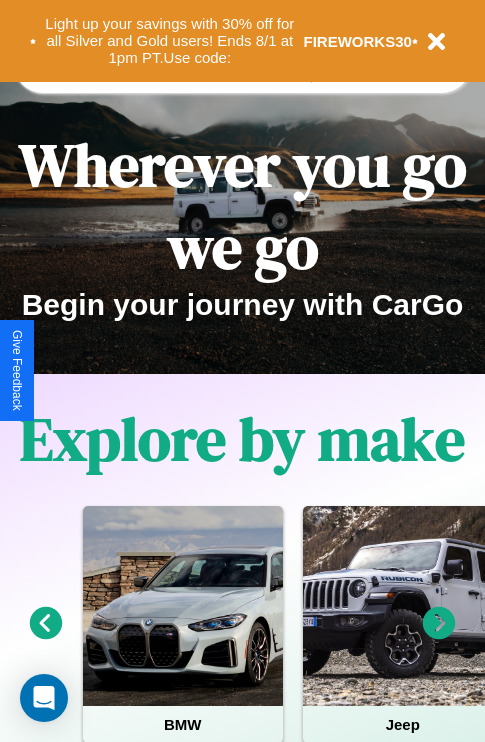 scroll, scrollTop: 2423, scrollLeft: 0, axis: vertical 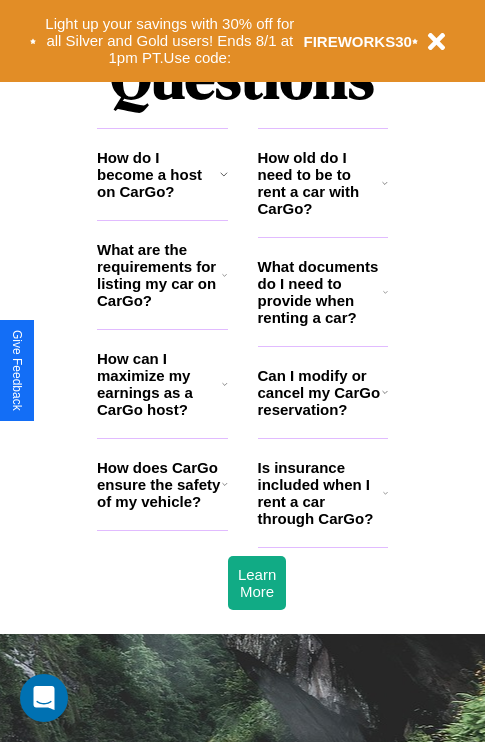 click on "Is insurance included when I rent a car through CarGo?" at bounding box center (320, 493) 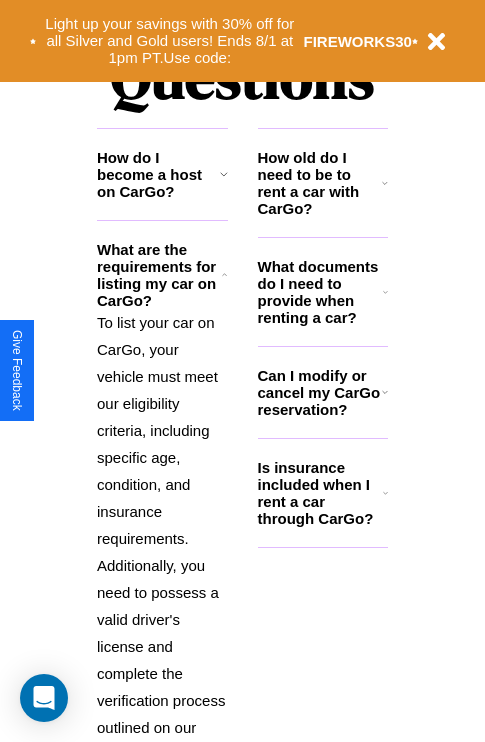 click on "How do I become a host on CarGo?" at bounding box center [158, 174] 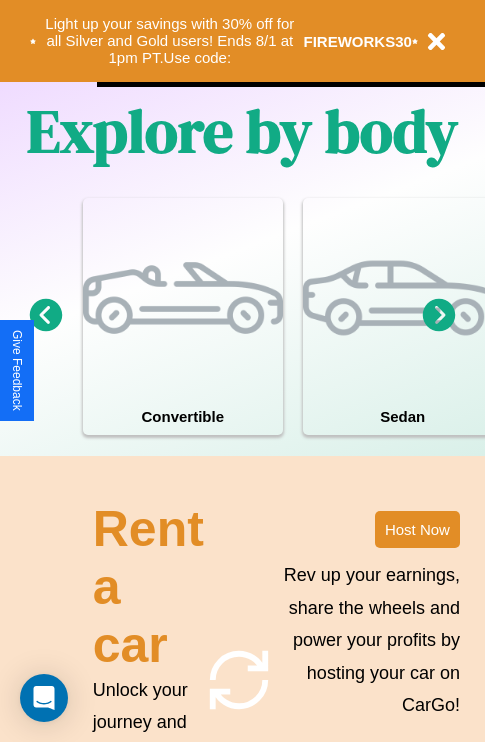 scroll, scrollTop: 308, scrollLeft: 0, axis: vertical 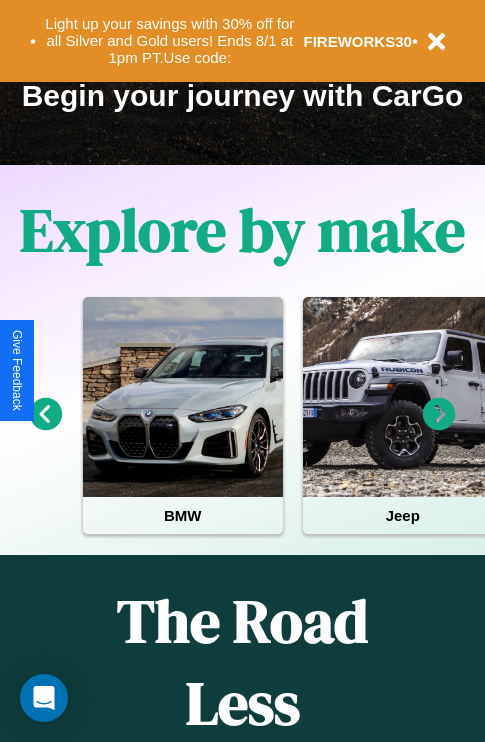 click 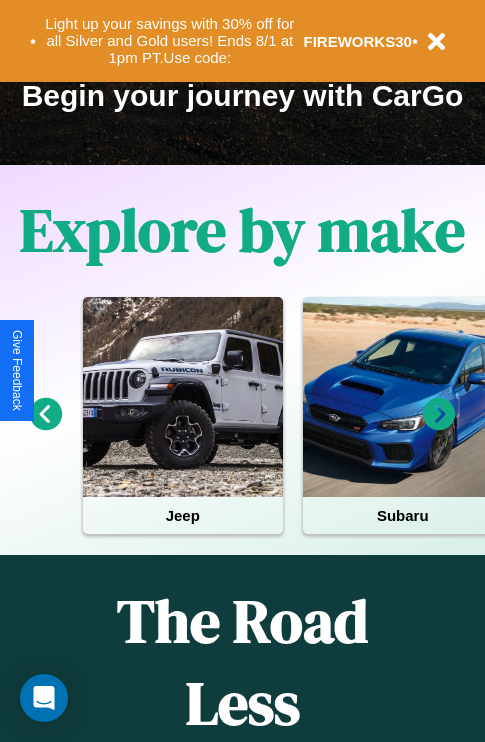 click 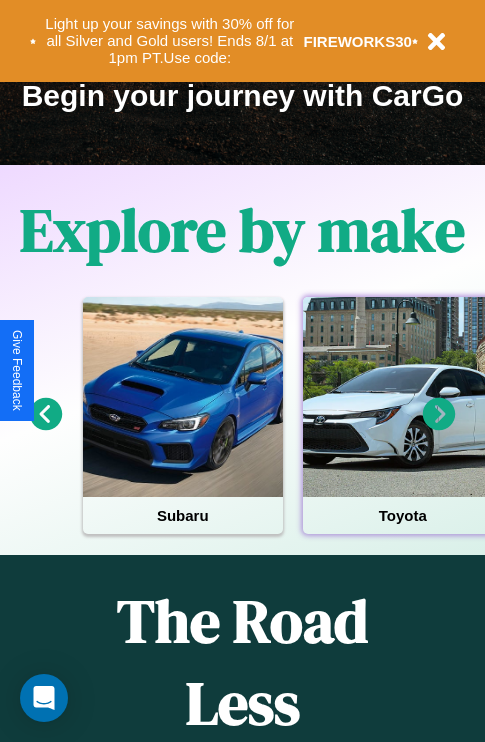 click at bounding box center [403, 397] 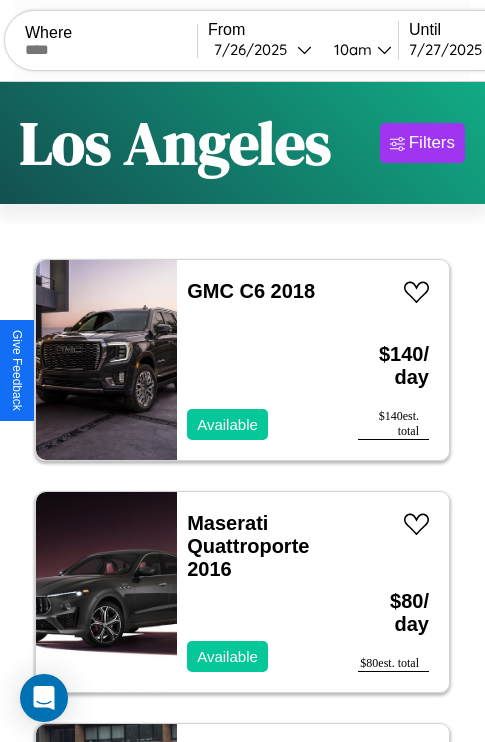 scroll, scrollTop: 79, scrollLeft: 0, axis: vertical 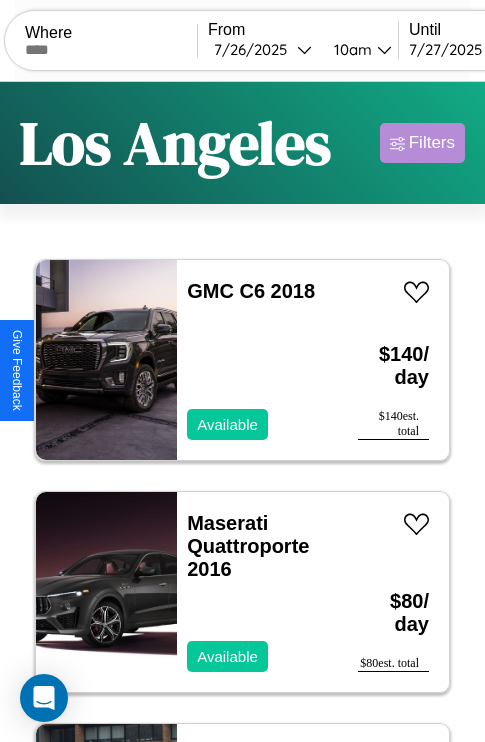 click on "Filters" at bounding box center [432, 143] 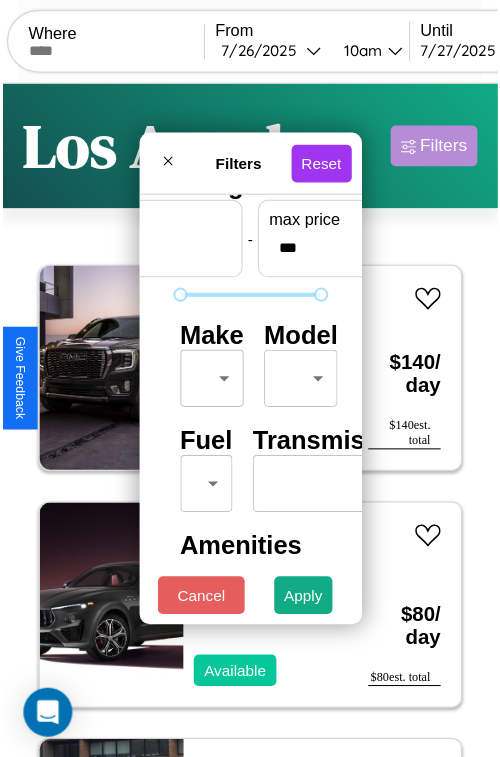 scroll, scrollTop: 59, scrollLeft: 0, axis: vertical 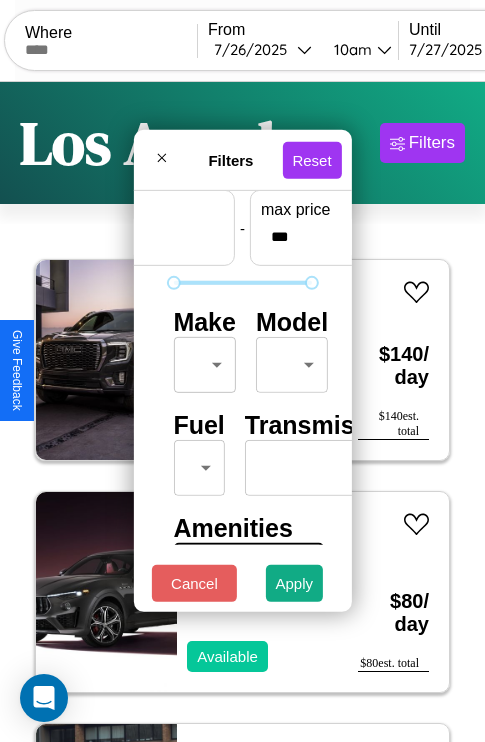 click on "CarGo Where From [DATE] [TIME] Until [DATE] [TIME] Become a Host Login Sign Up [CITY] Filters 14  cars in this area These cars can be picked up in this city. GMC   C6   2018 Available $ 140  / day $ 140  est. total Maserati   Quattroporte   2016 Available $ 80  / day $ 80  est. total Honda   CRF1100A4   2023 Available $ 200  / day $ 200  est. total Lexus   CT   2014 Available $ 60  / day $ 60  est. total Toyota   Camry Solara   2021 Available $ 200  / day $ 200  est. total Ford   C800   2023 Available $ 170  / day $ 170  est. total Ferrari   812 Competizione   2020 Available $ 40  / day $ 40  est. total Acura   MDX   2018 Available $ 110  / day $ 110  est. total Kia   Sorento   2014 Available $ 190  / day $ 190  est. total Dodge   RAM 50   2021 Available $ 70  / day $ 70  est. total Kia   Soul   2014 Available $ 110  / day $ 110  est. total Infiniti   G35   2021 Available $ 100  / day $ 100  est. total Infiniti   QX56   2021 Available $ 170  / day $ 170  est. total Subaru   GL   2016 Available" at bounding box center [242, 412] 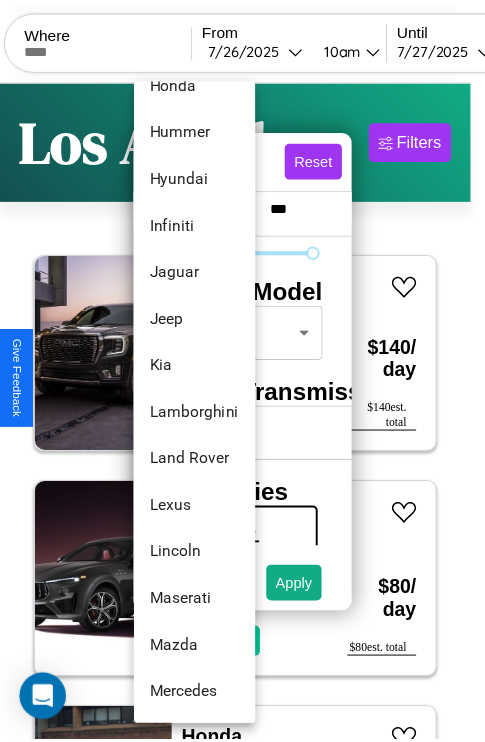 scroll, scrollTop: 806, scrollLeft: 0, axis: vertical 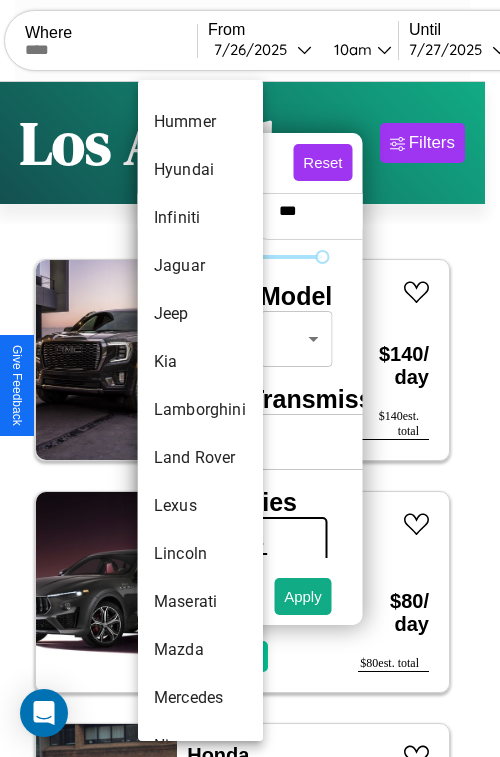 click on "Lamborghini" at bounding box center [200, 410] 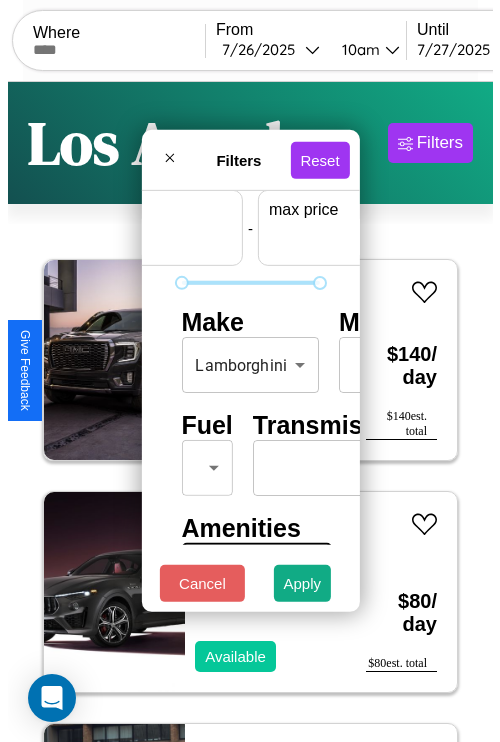 scroll, scrollTop: 59, scrollLeft: 124, axis: both 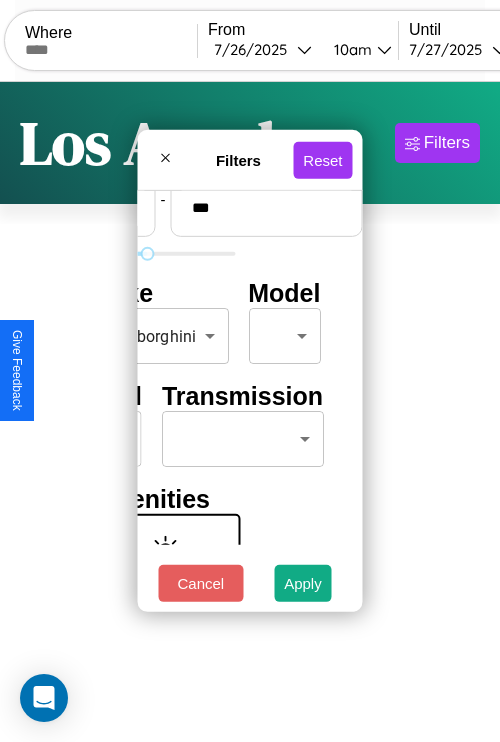type on "***" 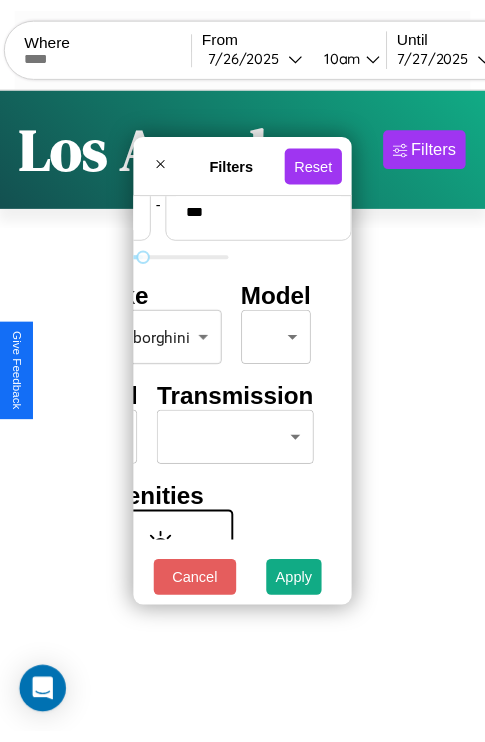 scroll, scrollTop: 59, scrollLeft: 0, axis: vertical 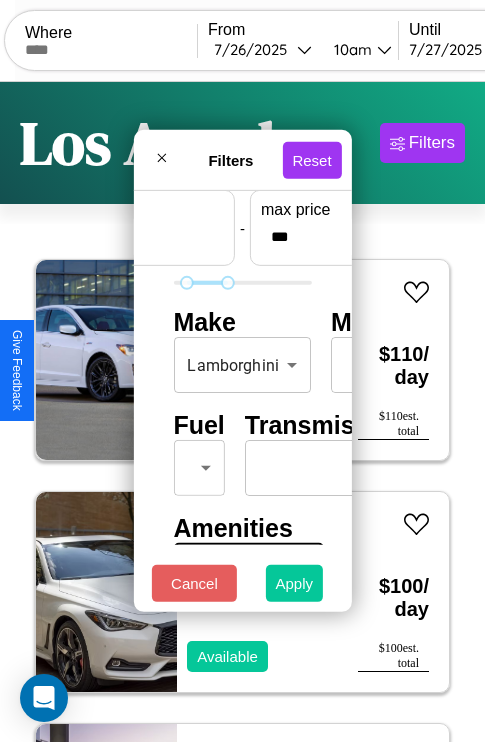 type on "**" 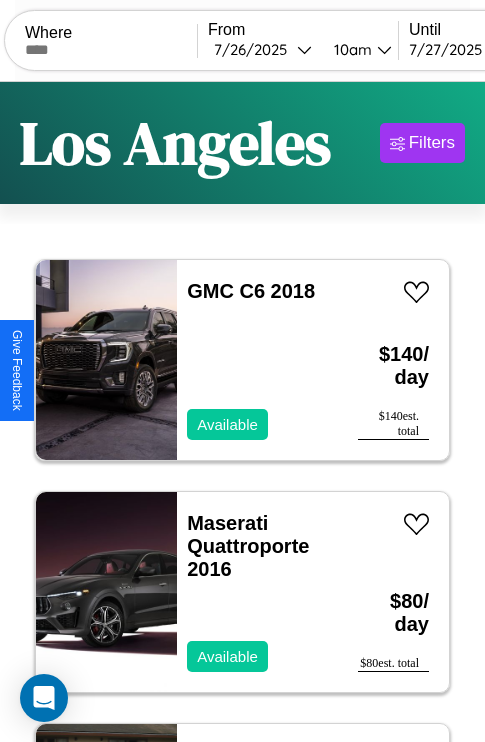 scroll, scrollTop: 79, scrollLeft: 0, axis: vertical 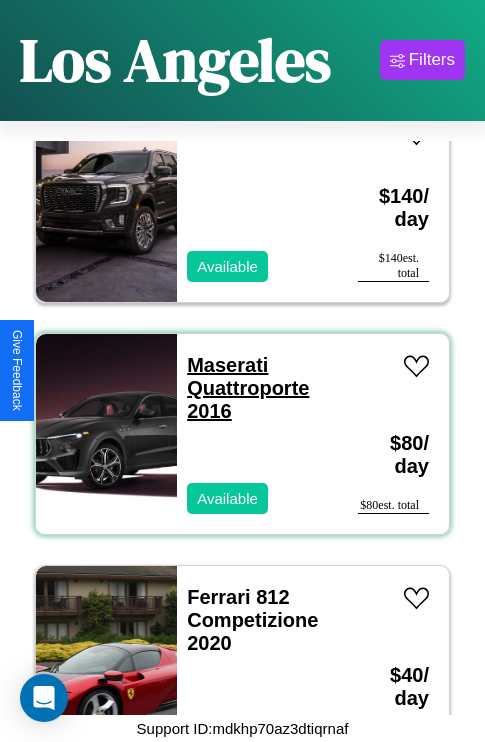 click on "Maserati   Quattroporte   2016" at bounding box center [248, 388] 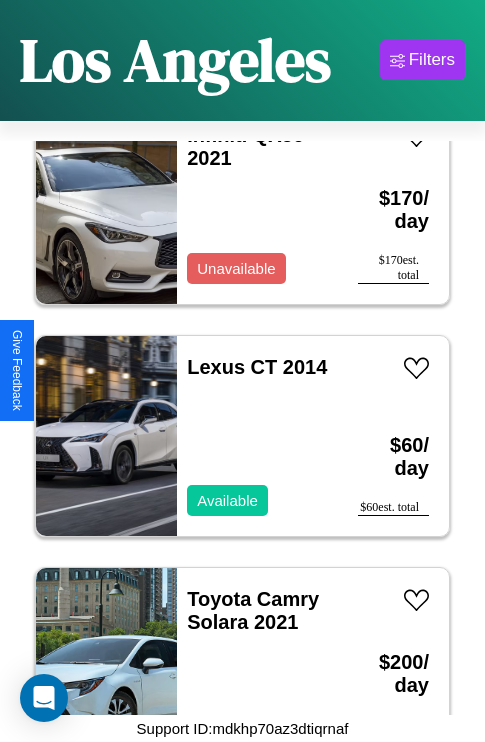 scroll, scrollTop: 1931, scrollLeft: 0, axis: vertical 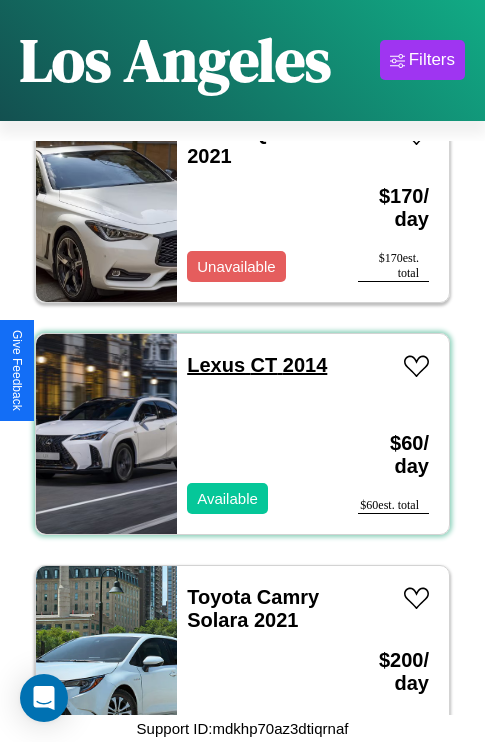 click on "Lexus   CT   2014" at bounding box center (257, 365) 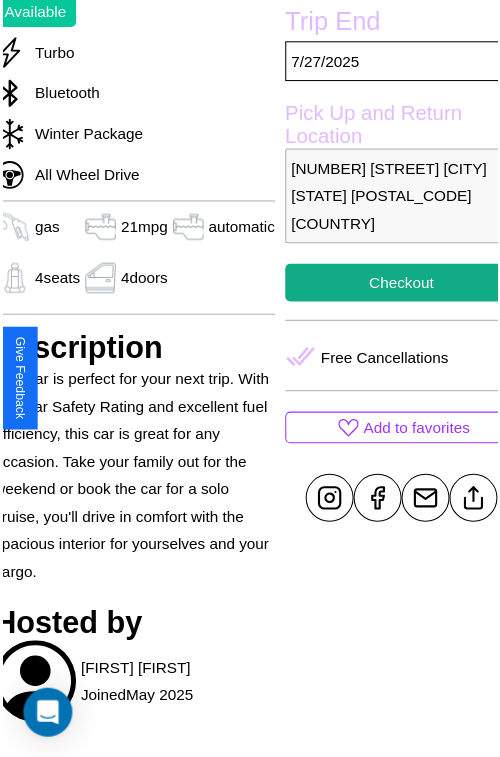 scroll, scrollTop: 638, scrollLeft: 84, axis: both 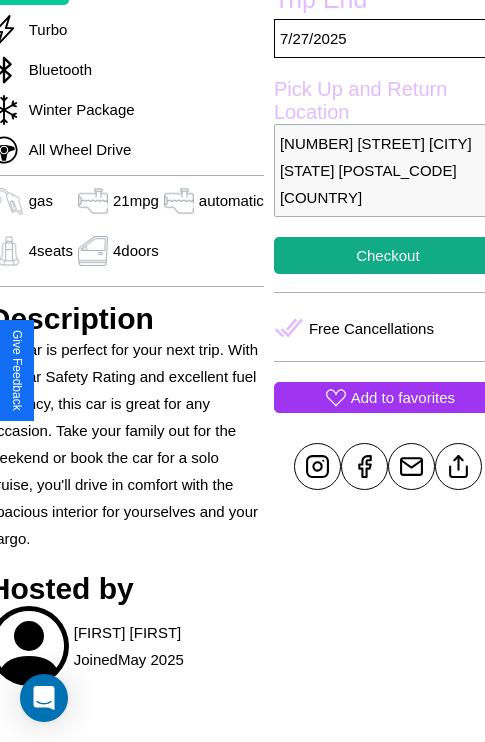 click on "Add to favorites" at bounding box center [403, 397] 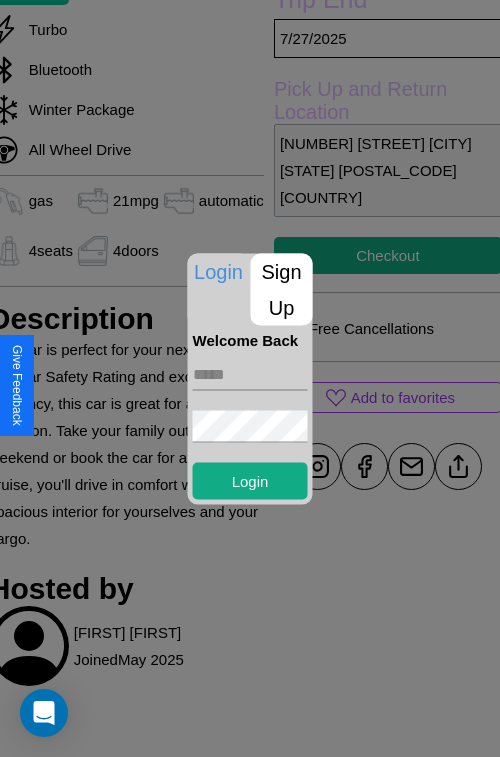 click on "Sign Up" at bounding box center (282, 289) 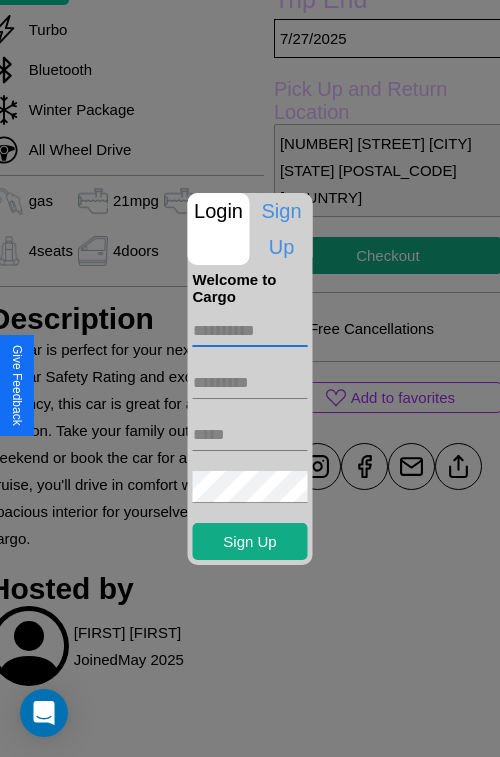 click at bounding box center (250, 331) 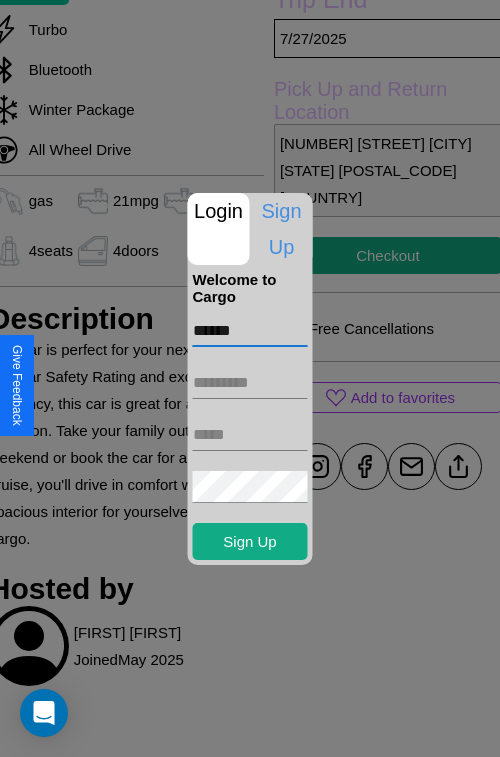 type on "******" 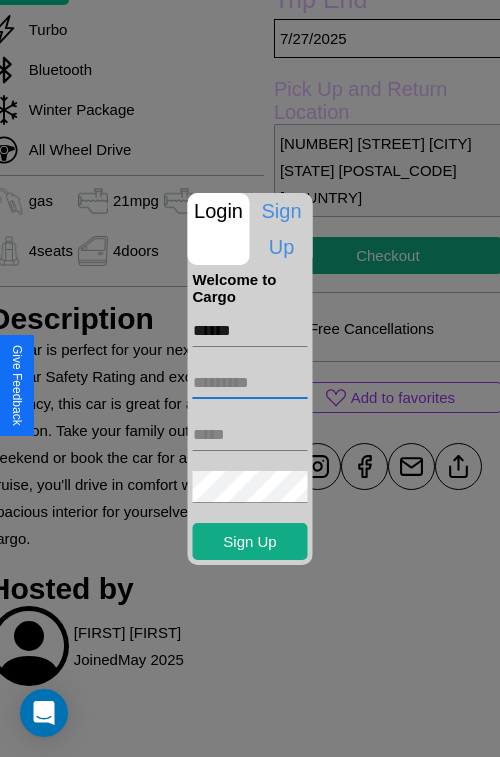 click at bounding box center (250, 383) 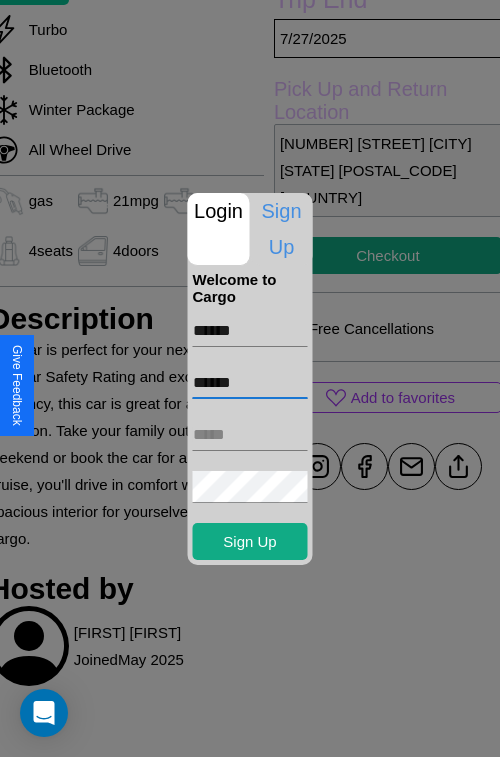 type on "******" 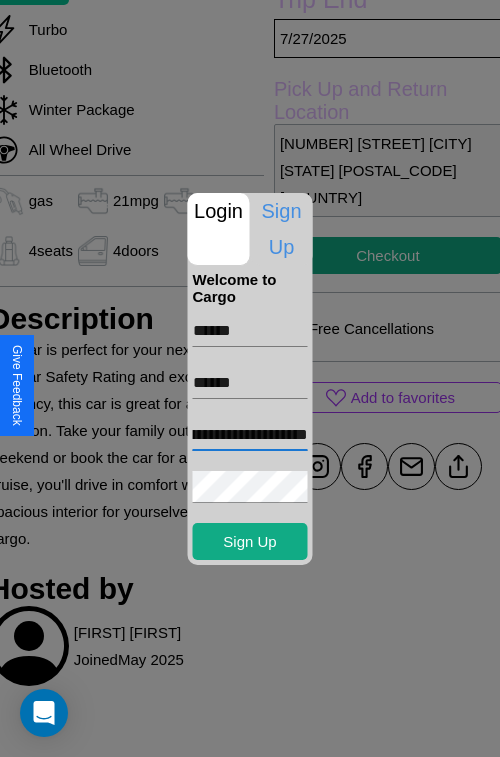 scroll, scrollTop: 0, scrollLeft: 83, axis: horizontal 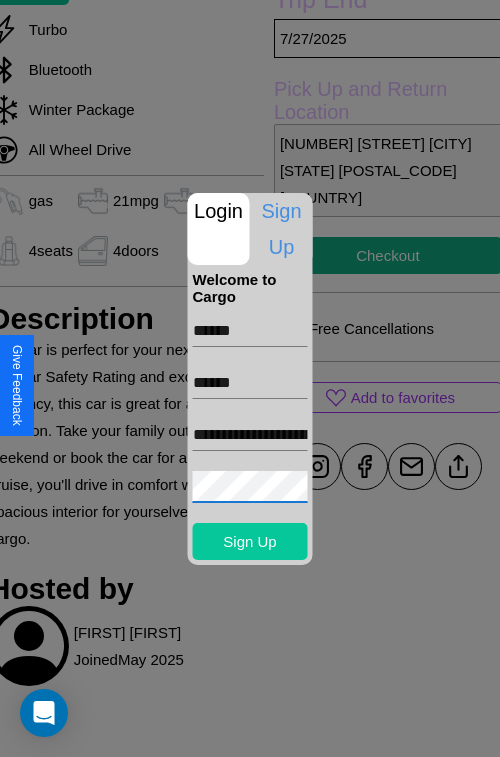 click on "Sign Up" at bounding box center (250, 541) 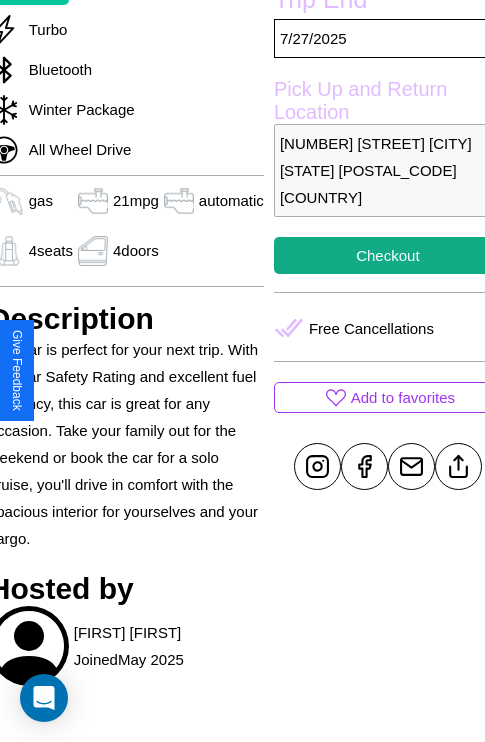 scroll, scrollTop: 638, scrollLeft: 84, axis: both 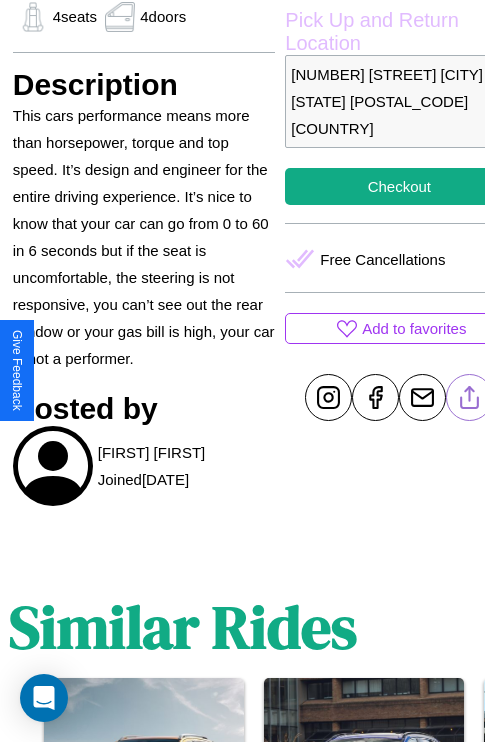 click 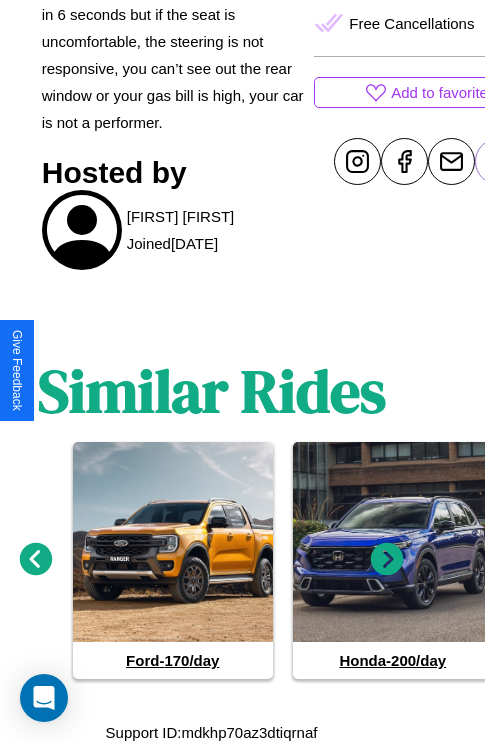 scroll, scrollTop: 950, scrollLeft: 30, axis: both 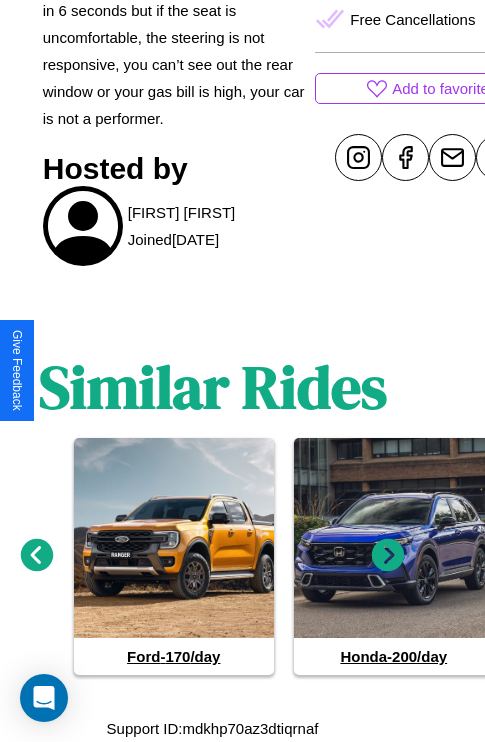 click 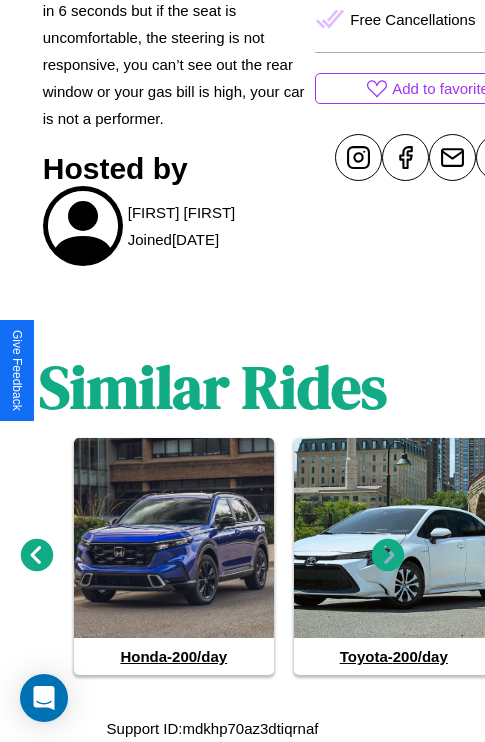 click 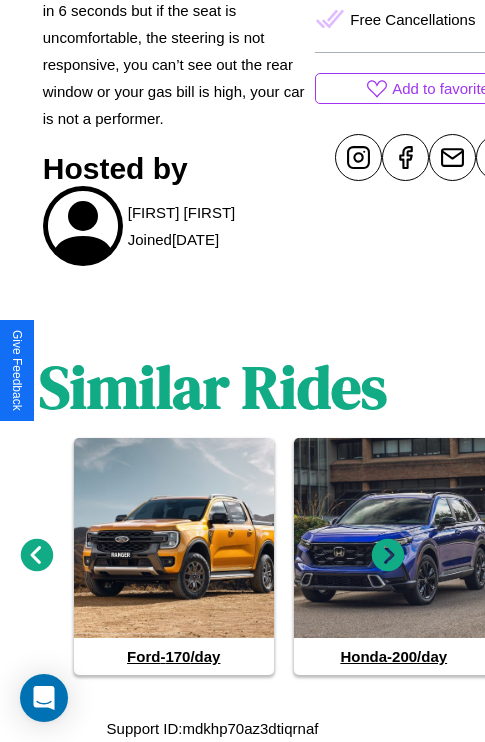 click 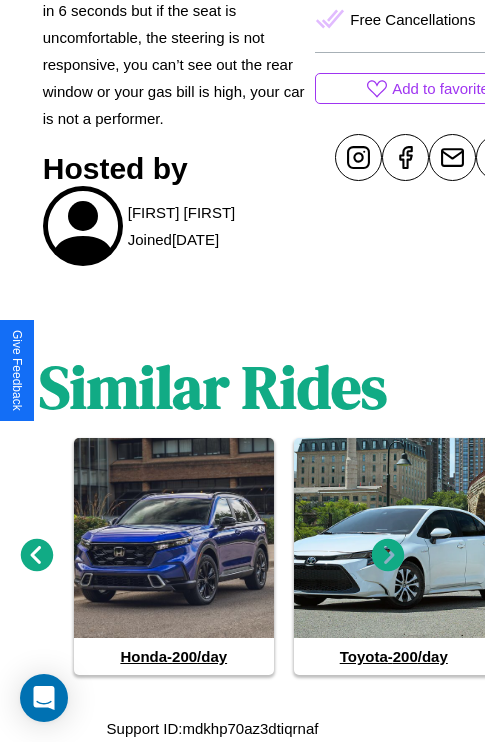 click 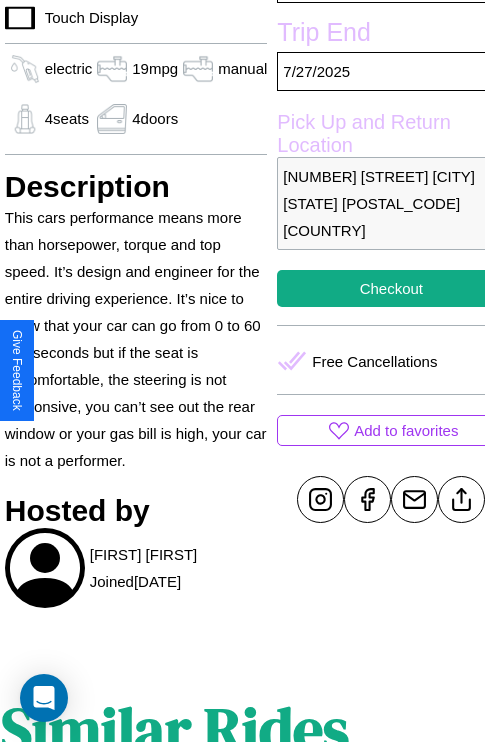 scroll, scrollTop: 499, scrollLeft: 80, axis: both 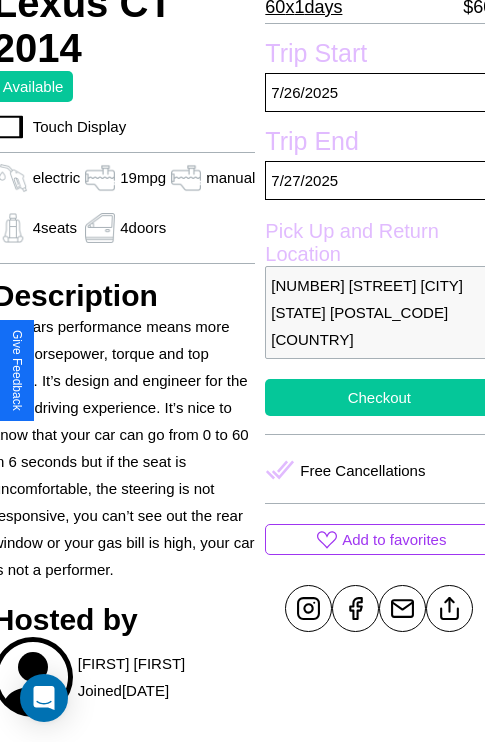 click on "Checkout" at bounding box center [379, 397] 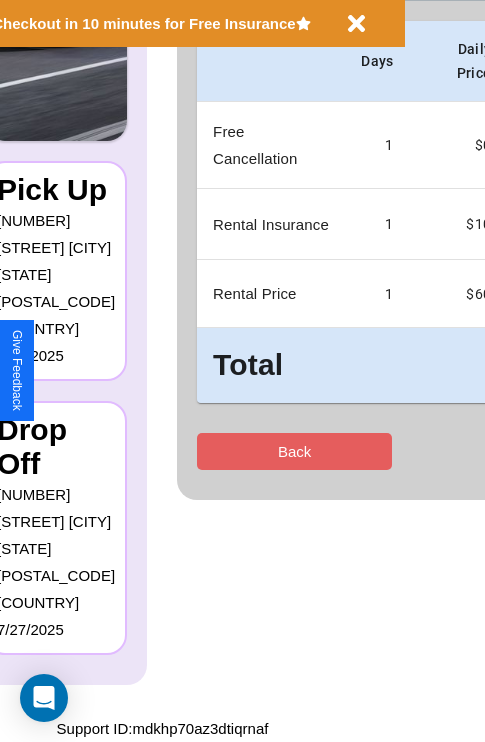 scroll, scrollTop: 0, scrollLeft: 0, axis: both 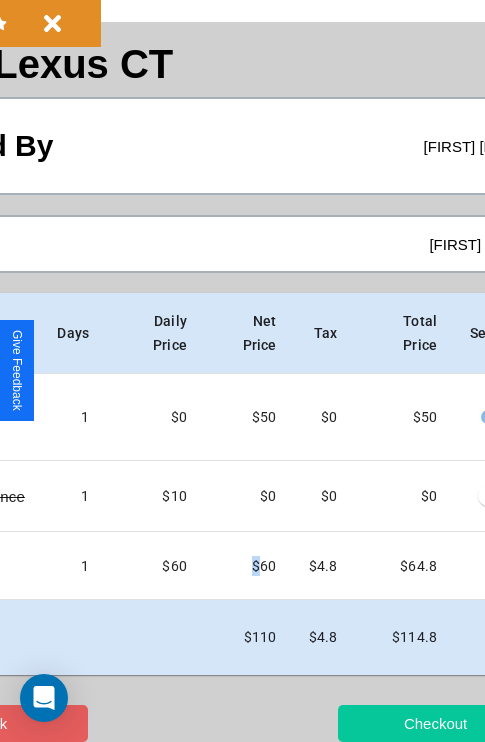 click on "Checkout" at bounding box center (435, 723) 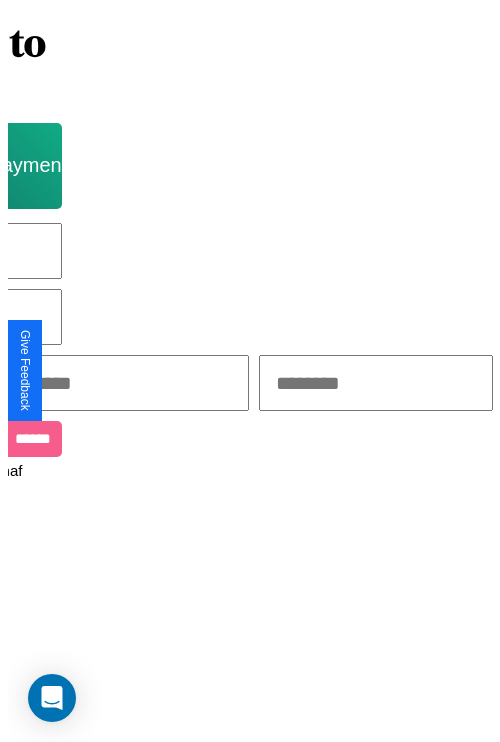 scroll, scrollTop: 0, scrollLeft: 0, axis: both 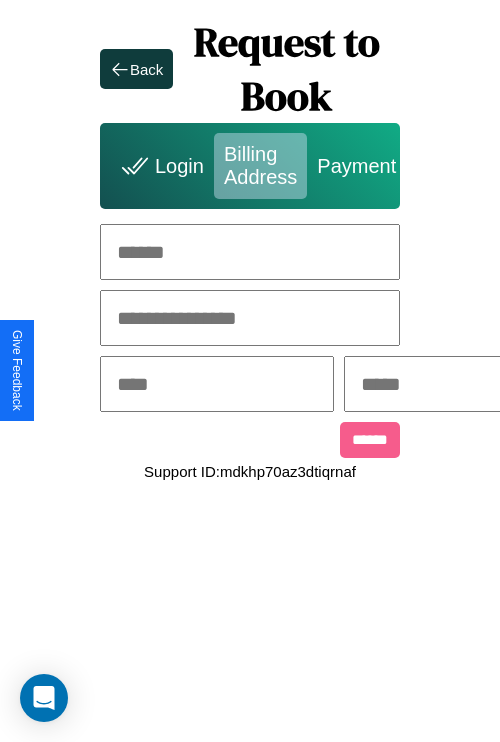 click at bounding box center [250, 252] 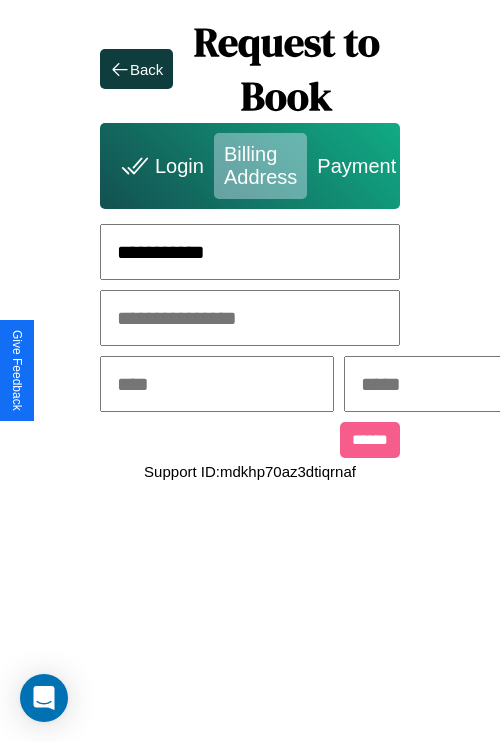 type on "**********" 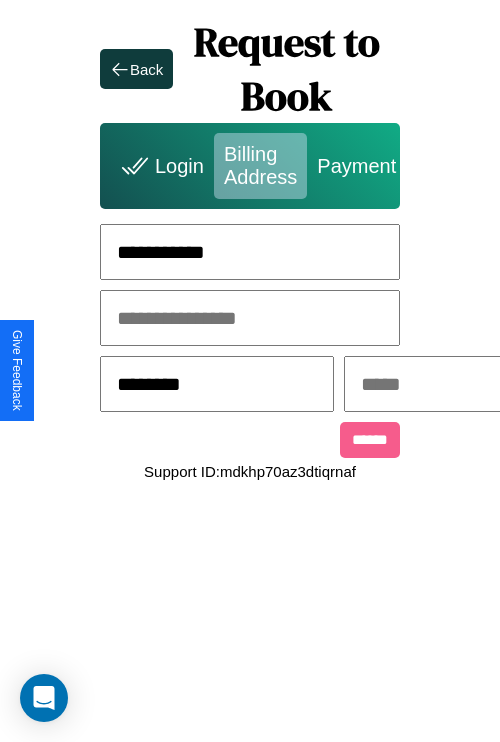 type on "********" 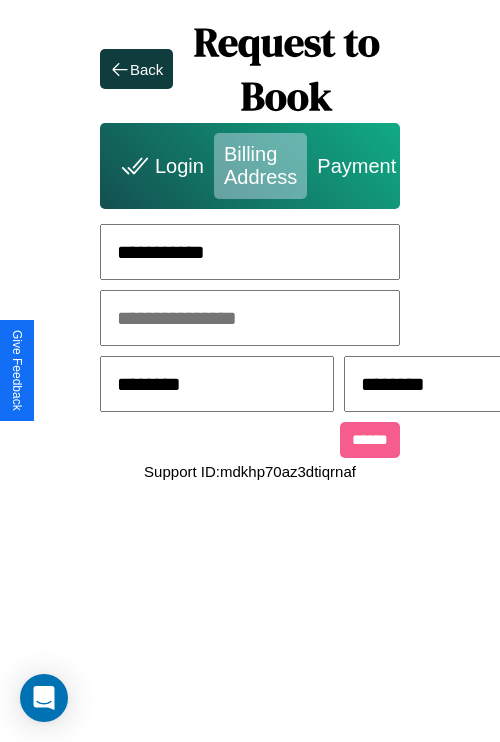 scroll, scrollTop: 0, scrollLeft: 517, axis: horizontal 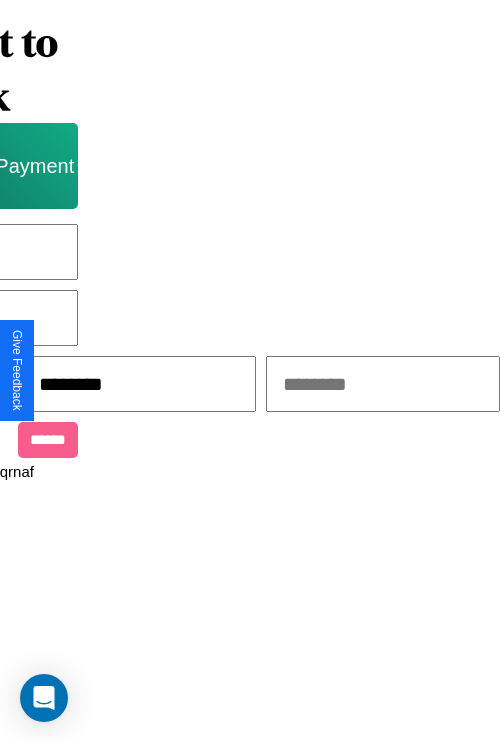 type on "********" 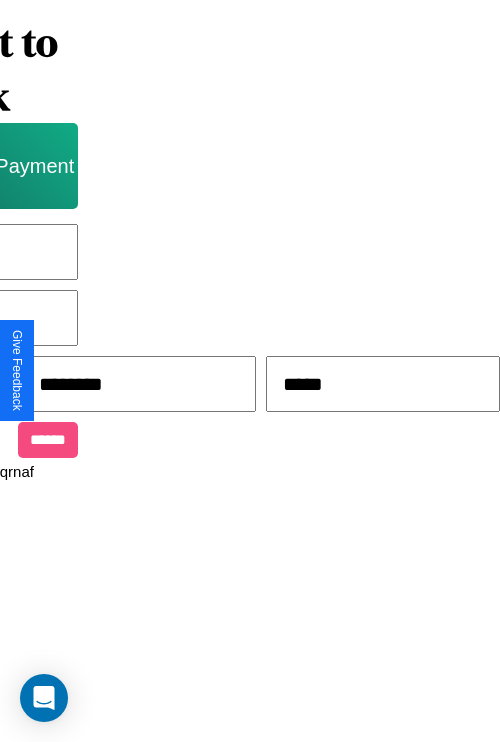 type on "*****" 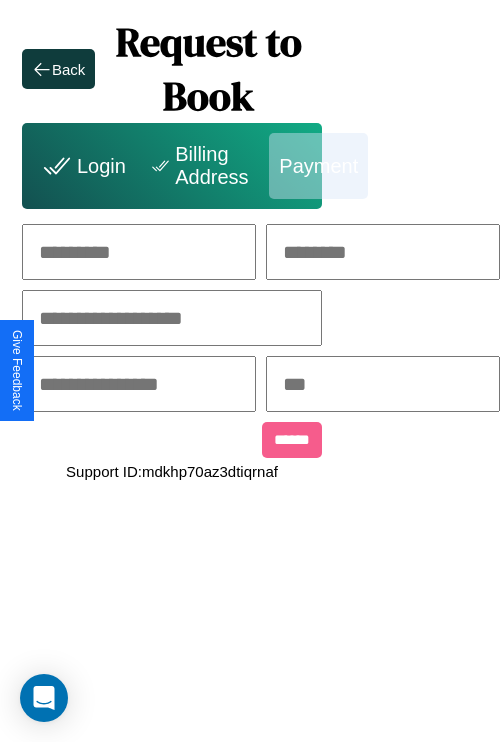 scroll, scrollTop: 0, scrollLeft: 208, axis: horizontal 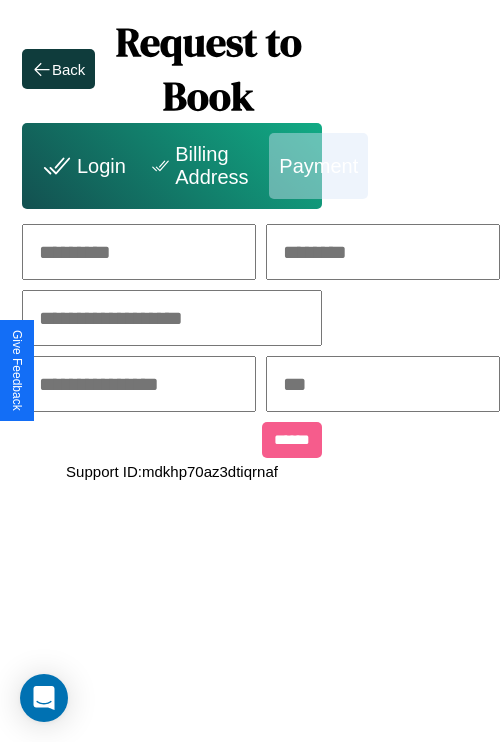 click at bounding box center [139, 252] 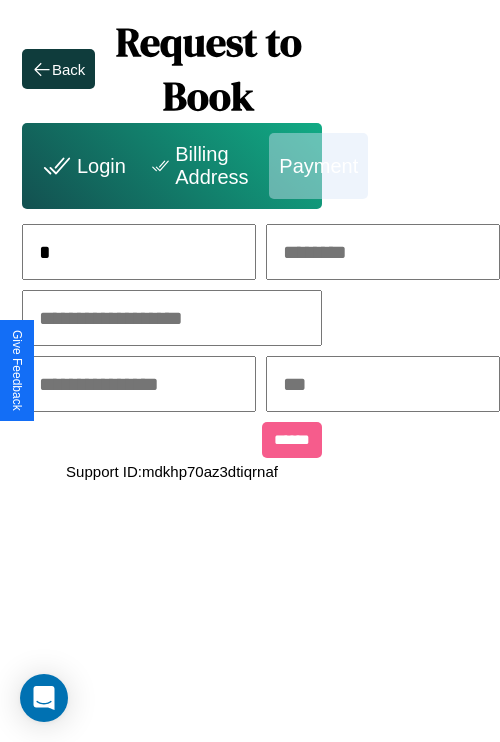 scroll, scrollTop: 0, scrollLeft: 131, axis: horizontal 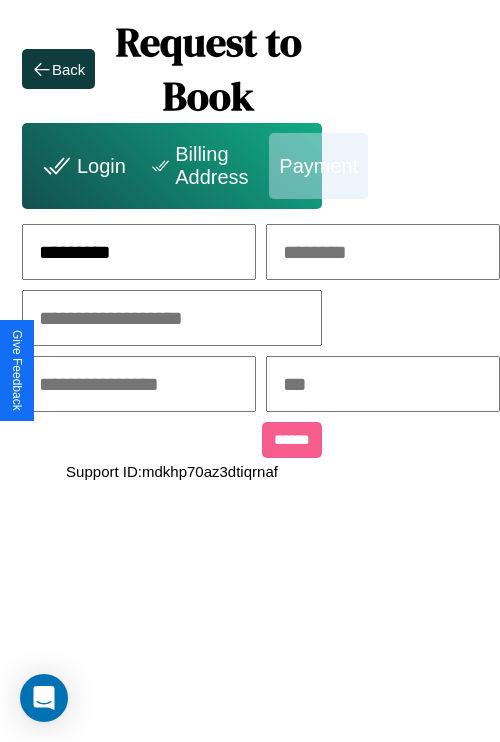 type on "*********" 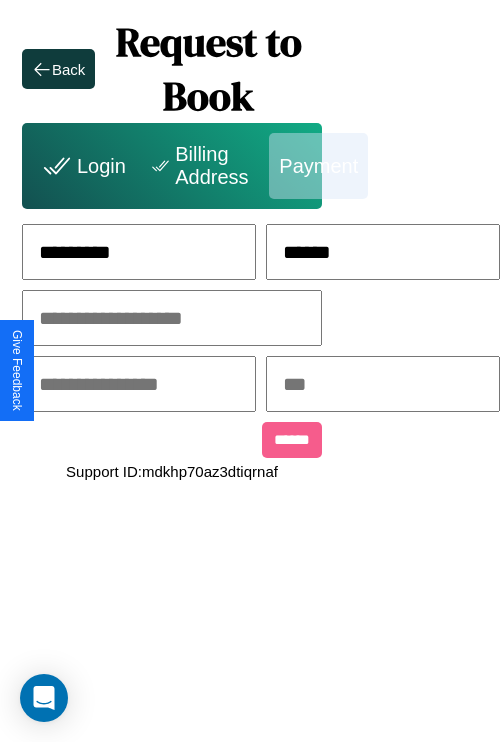 type on "******" 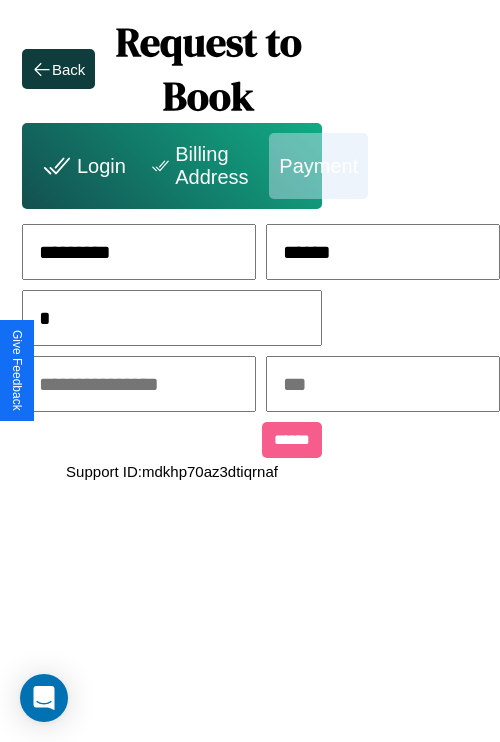 scroll, scrollTop: 0, scrollLeft: 128, axis: horizontal 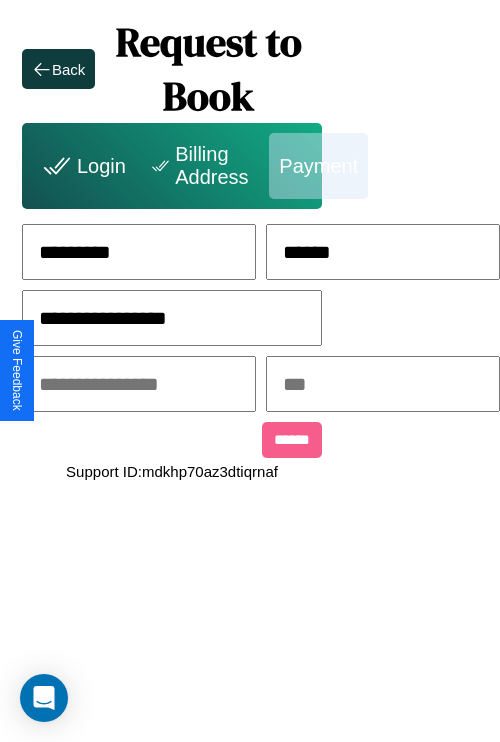 type on "**********" 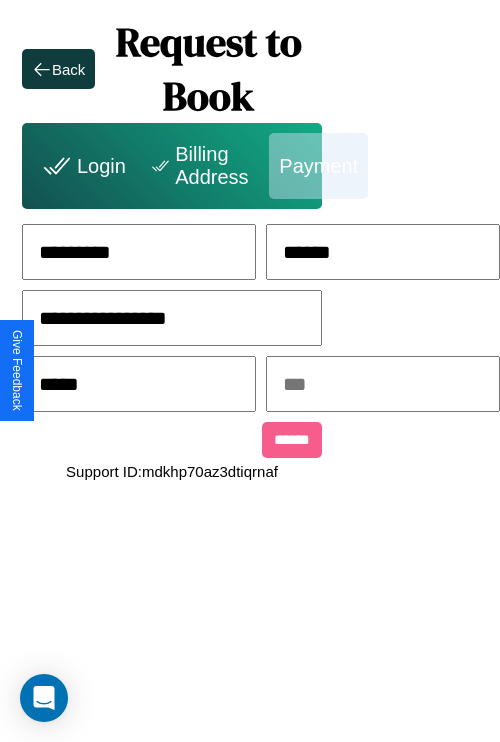 type on "*****" 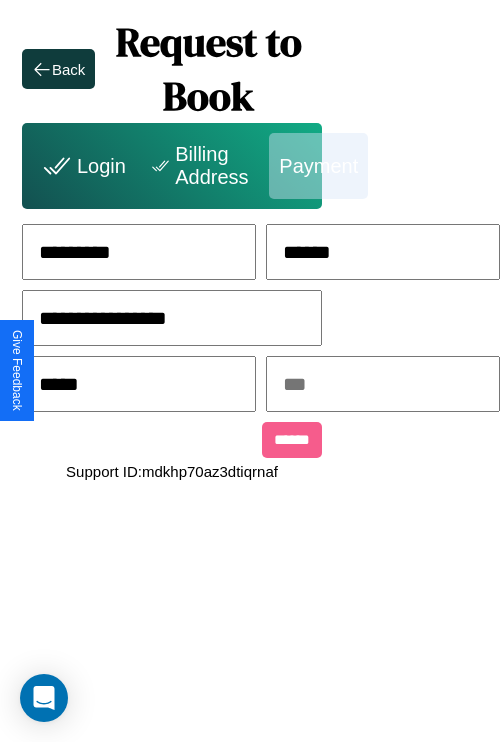 click at bounding box center (383, 384) 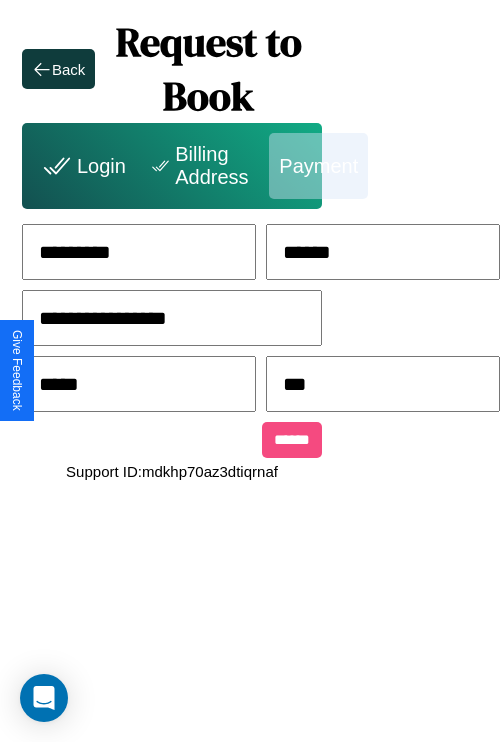 type on "***" 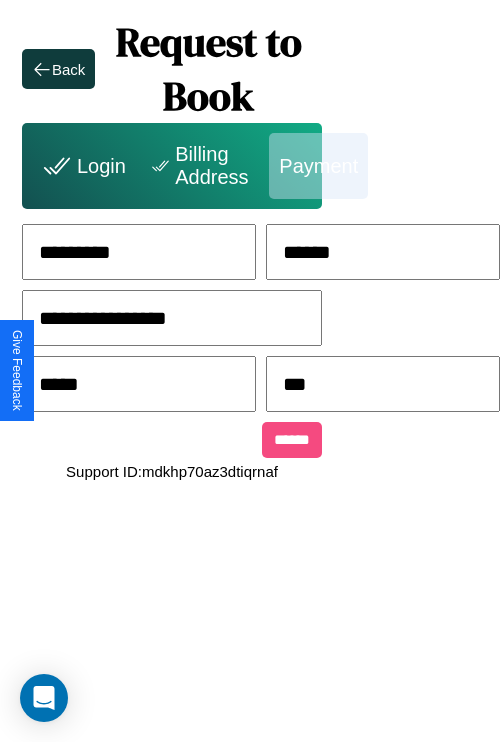 click on "******" at bounding box center (292, 440) 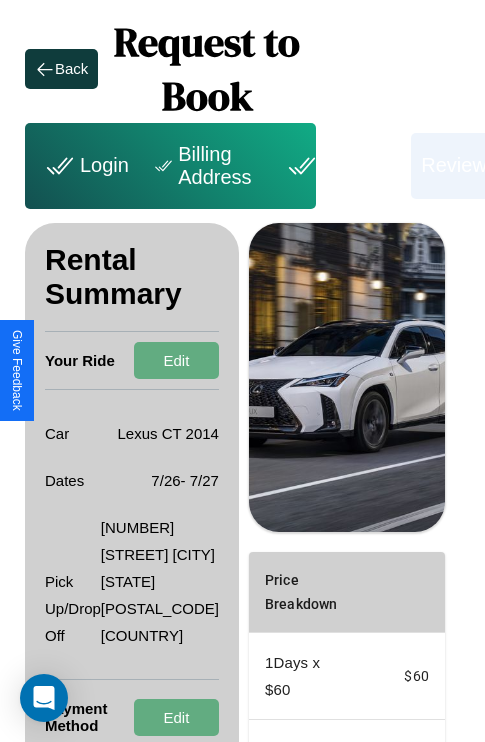 scroll, scrollTop: 355, scrollLeft: 72, axis: both 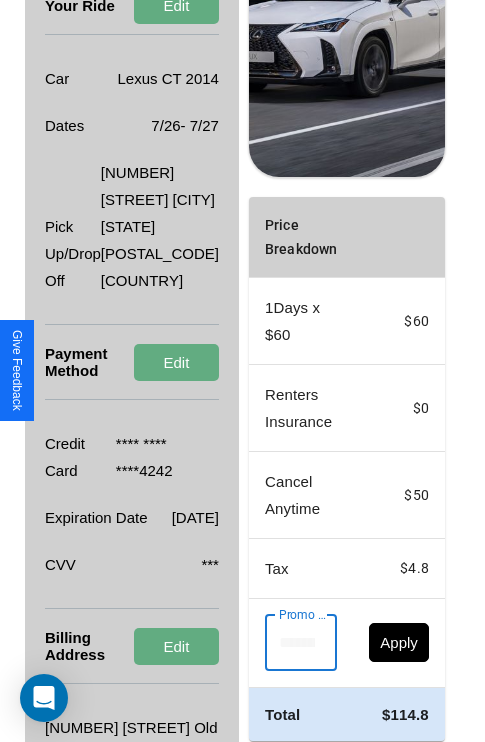 click on "Promo Code" at bounding box center (290, 643) 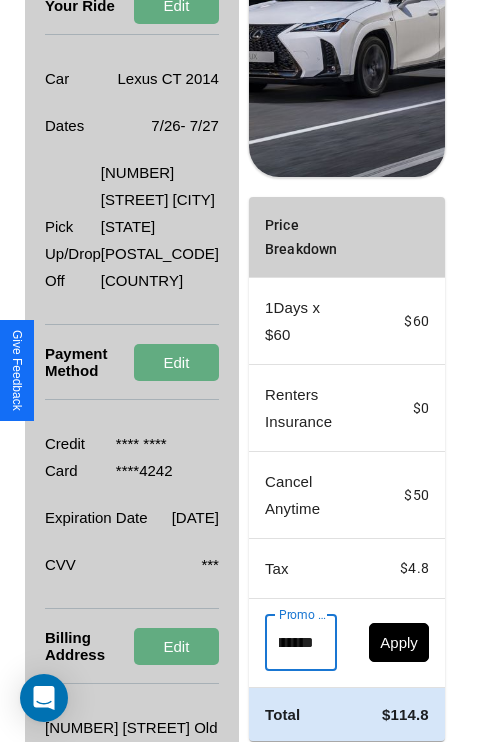 scroll, scrollTop: 0, scrollLeft: 50, axis: horizontal 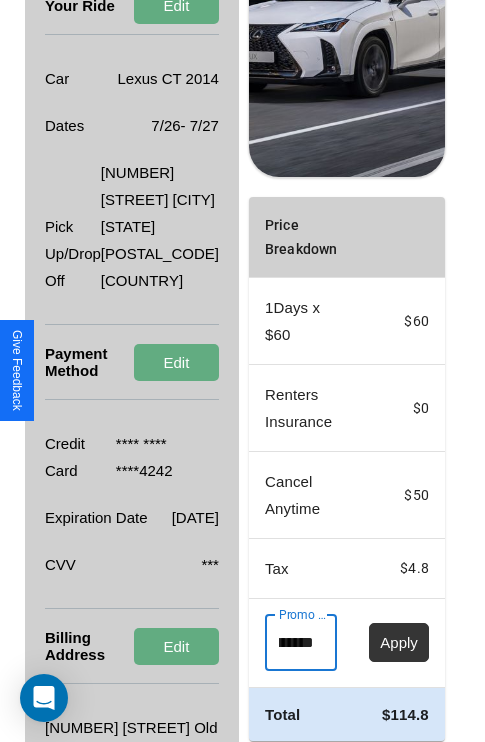 type on "********" 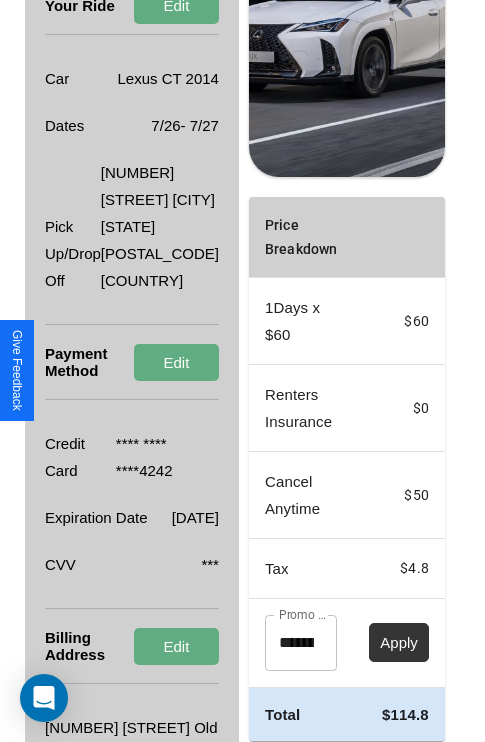 click on "Apply" at bounding box center [399, 642] 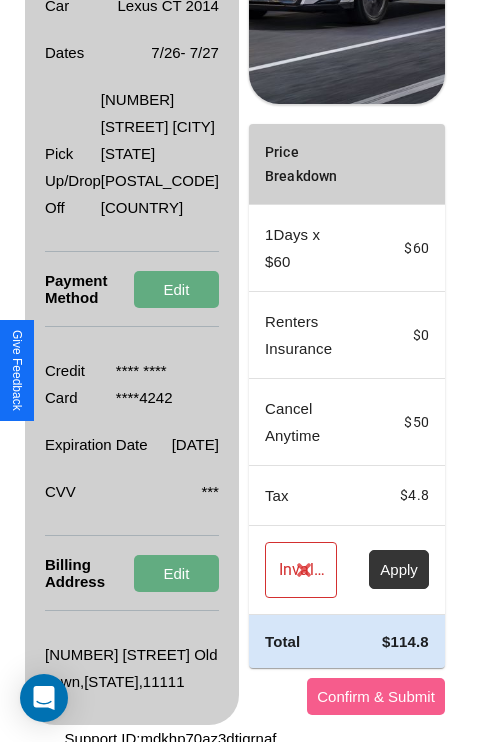 scroll, scrollTop: 509, scrollLeft: 72, axis: both 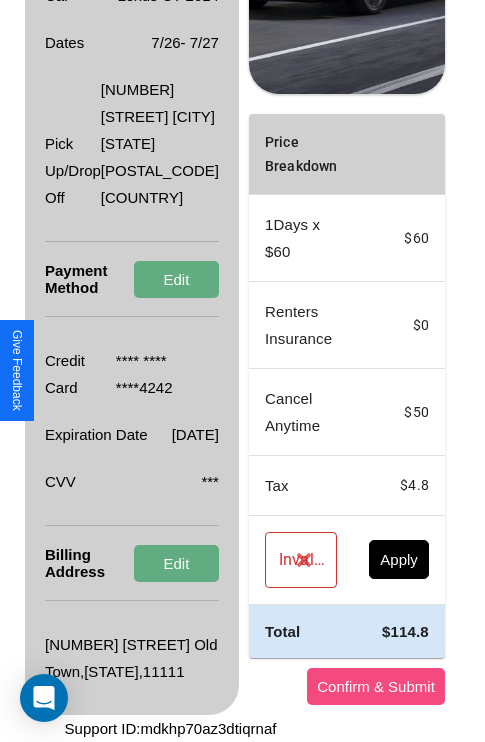 click on "Confirm & Submit" at bounding box center [376, 686] 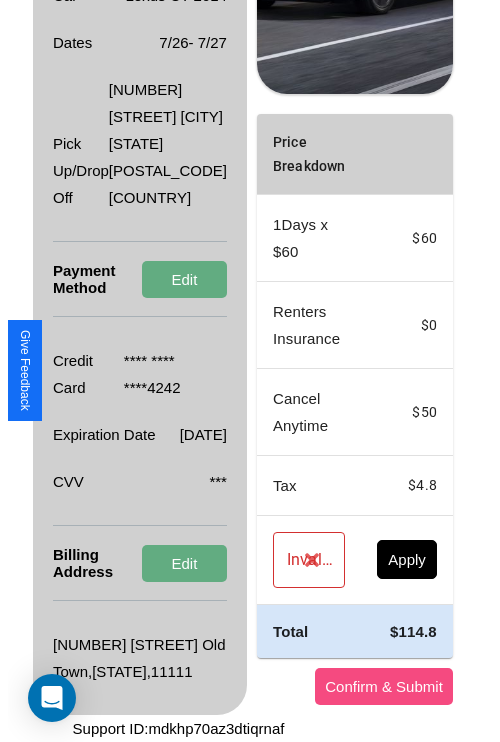 scroll, scrollTop: 0, scrollLeft: 72, axis: horizontal 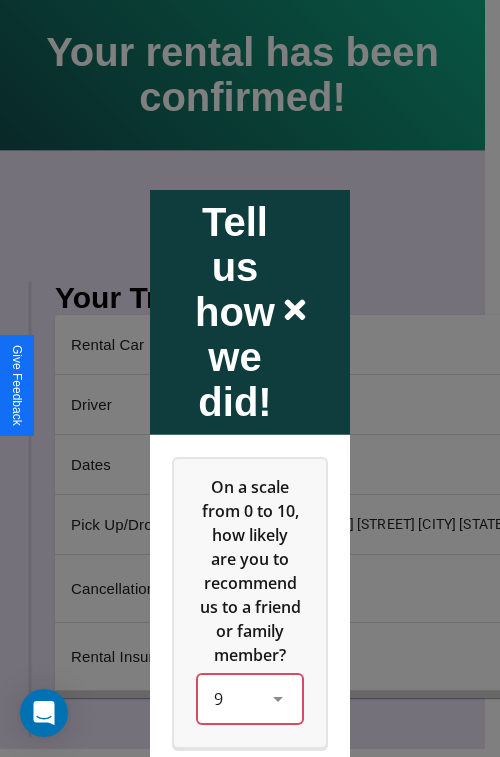 click on "9" at bounding box center (250, 698) 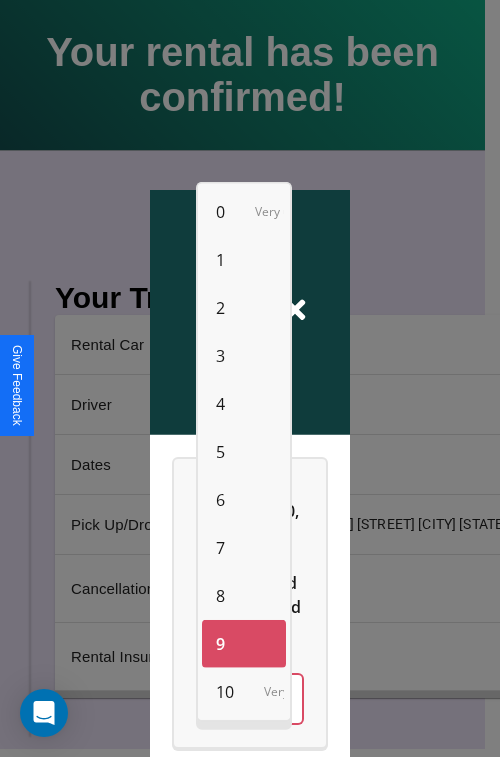 click on "1" at bounding box center [220, 260] 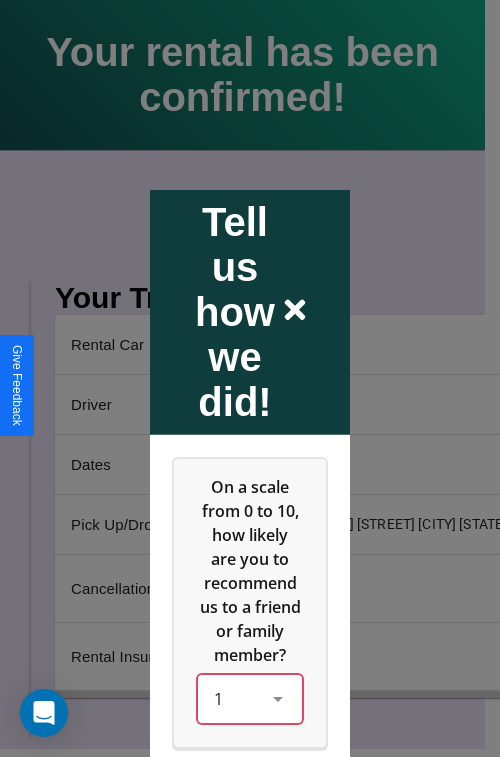scroll, scrollTop: 334, scrollLeft: 0, axis: vertical 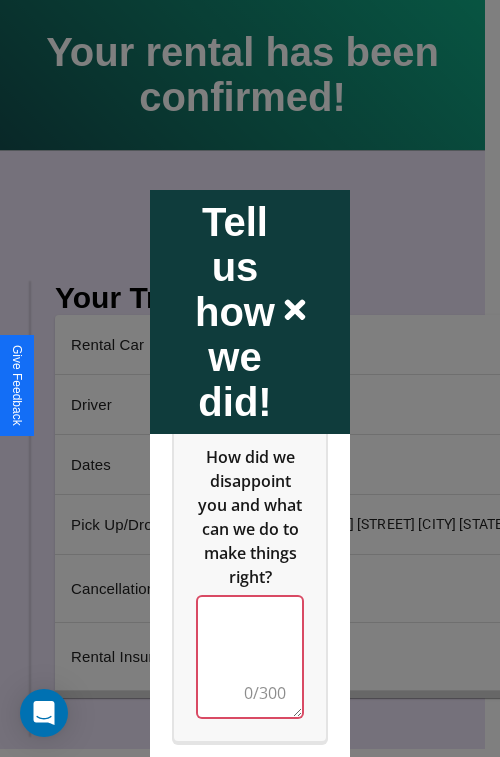 click at bounding box center [250, 656] 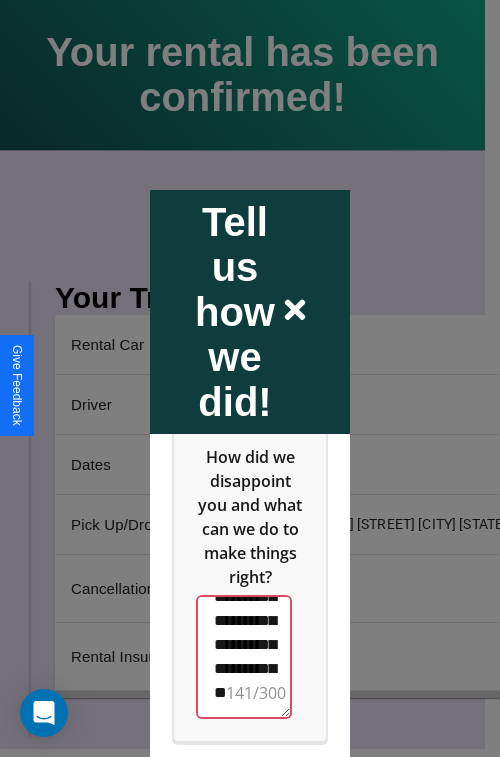 scroll, scrollTop: 660, scrollLeft: 0, axis: vertical 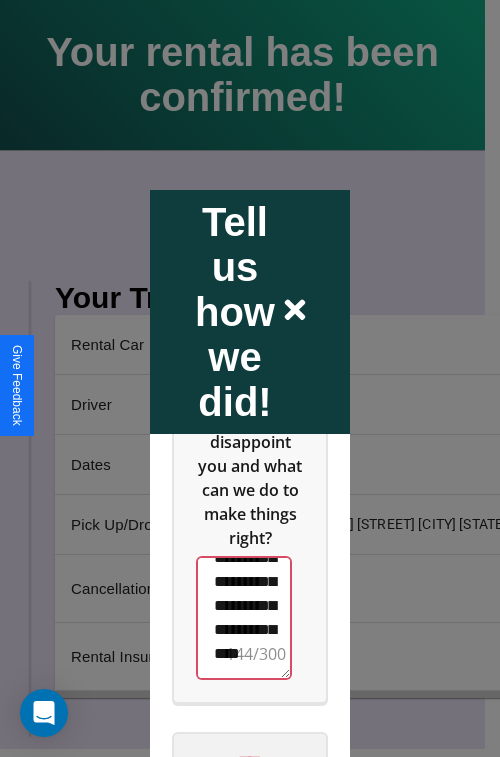 type on "**********" 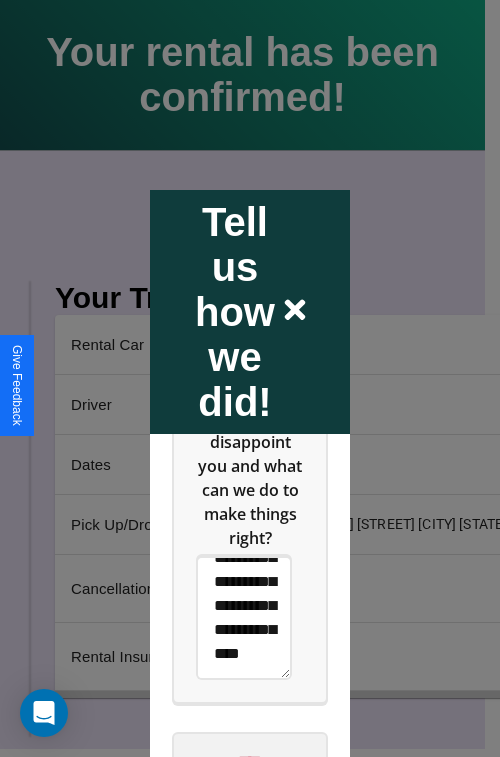 click on "****" at bounding box center [250, 761] 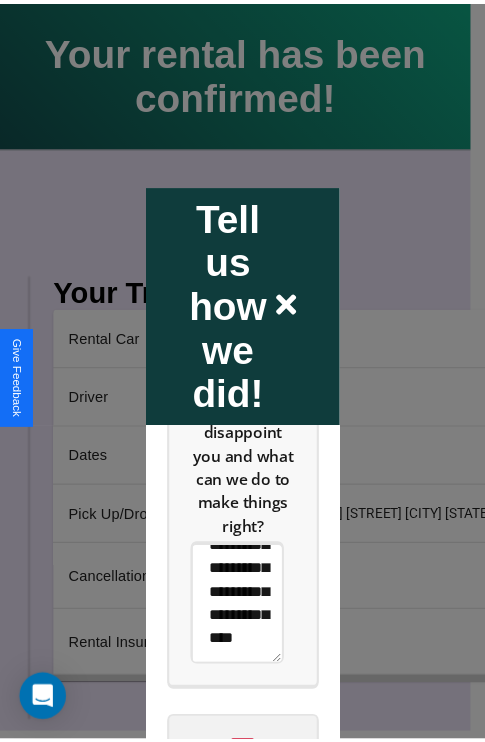 scroll, scrollTop: 0, scrollLeft: 0, axis: both 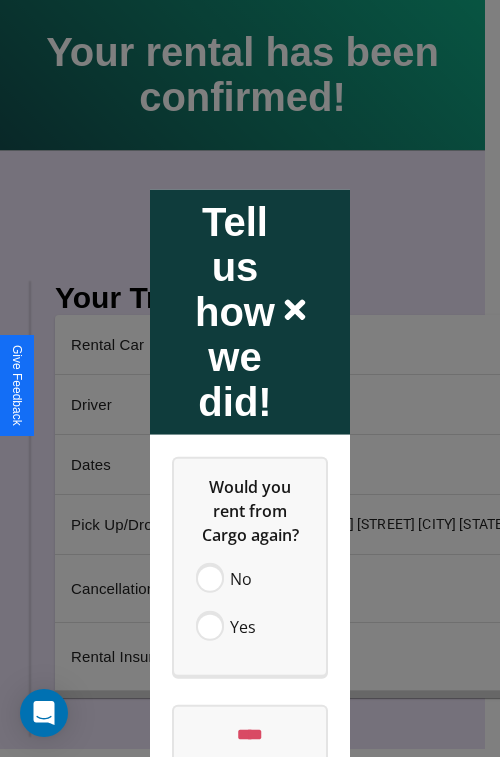 click at bounding box center [250, 378] 